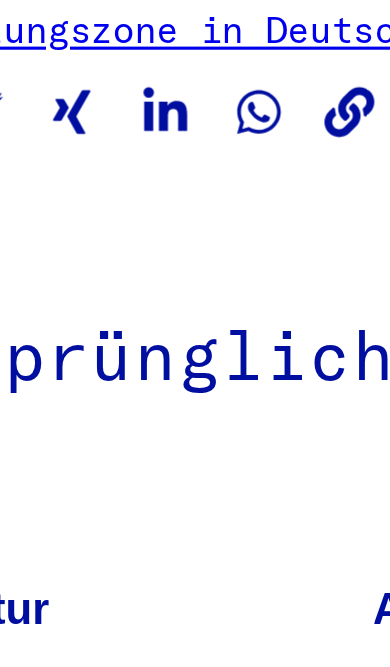 scroll, scrollTop: 0, scrollLeft: 0, axis: both 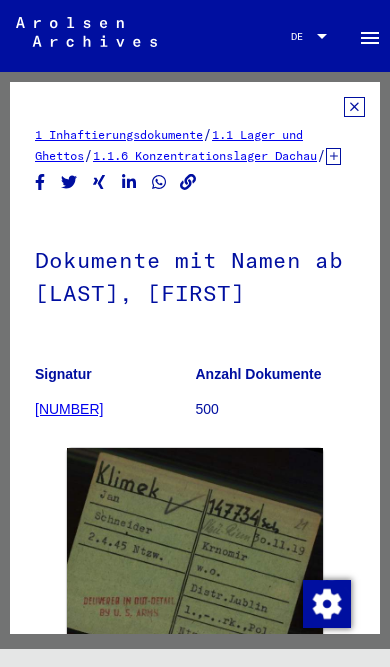 click 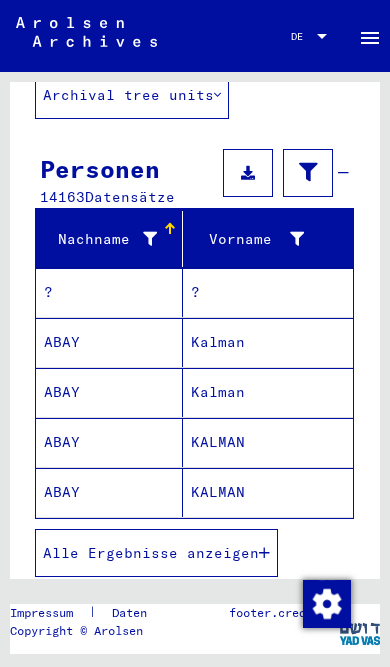 scroll, scrollTop: 172, scrollLeft: 0, axis: vertical 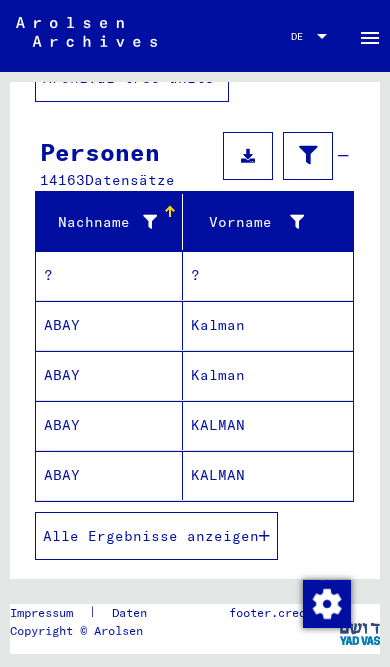 click on "Alle Ergebnisse anzeigen" at bounding box center [156, 536] 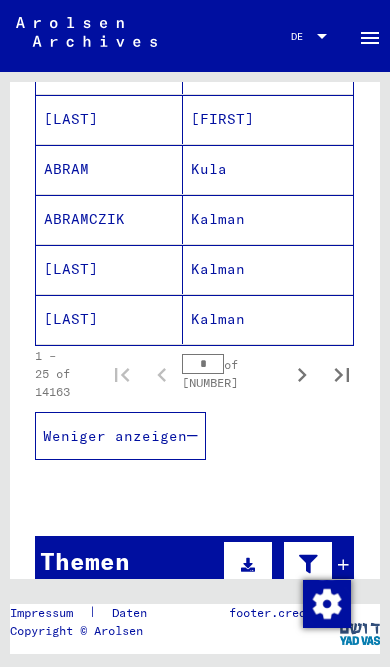 scroll, scrollTop: 1327, scrollLeft: 0, axis: vertical 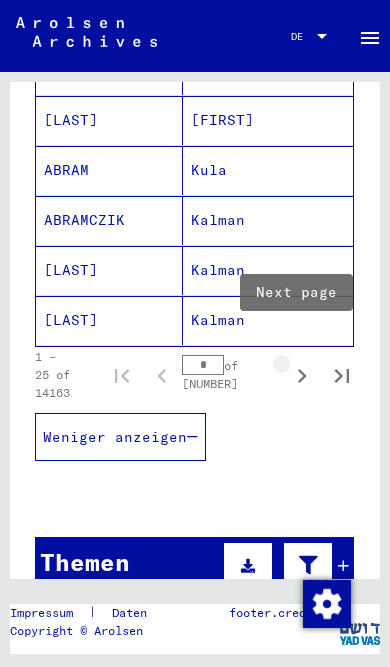 click 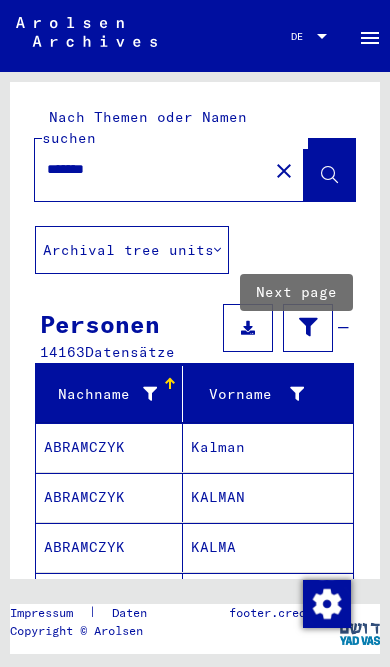 scroll, scrollTop: 0, scrollLeft: 0, axis: both 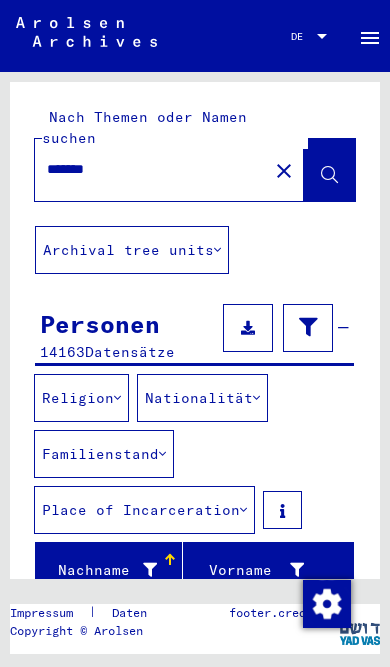 click at bounding box center [162, 454] 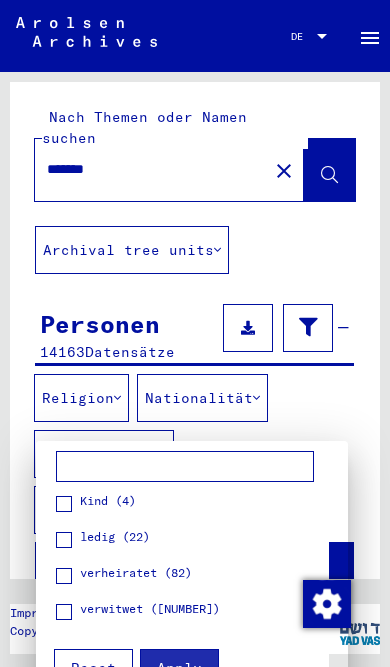 click at bounding box center [195, 333] 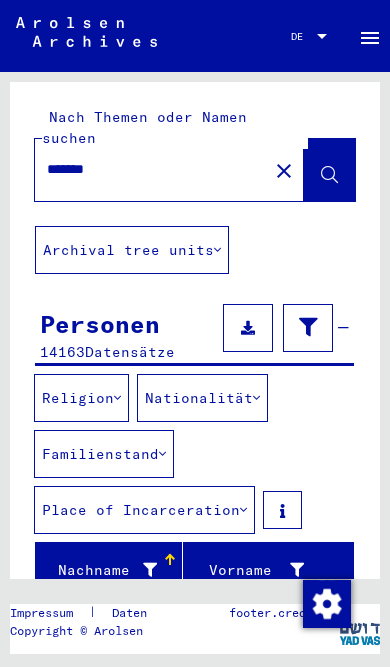 click on "Nationalität" at bounding box center (202, 398) 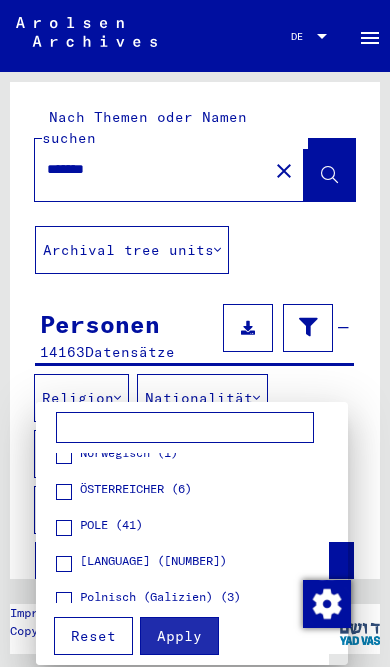 scroll, scrollTop: 660, scrollLeft: 0, axis: vertical 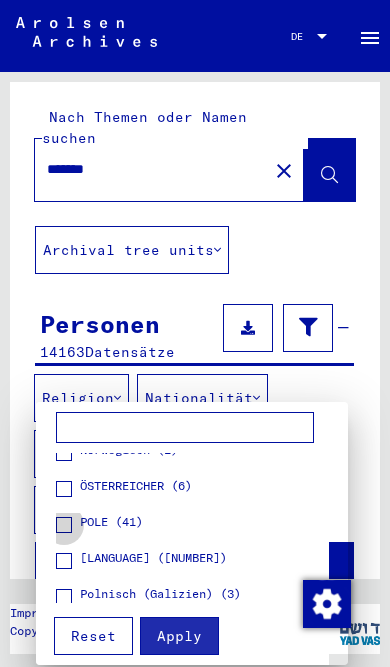 click on "POLE (41)" at bounding box center [111, 522] 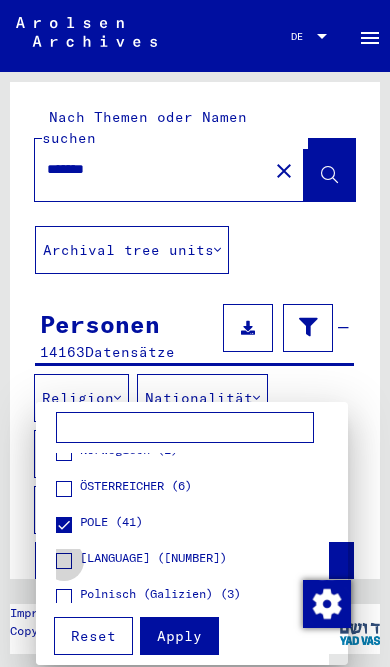click on "[LANGUAGE] ([NUMBER])" at bounding box center (141, 559) 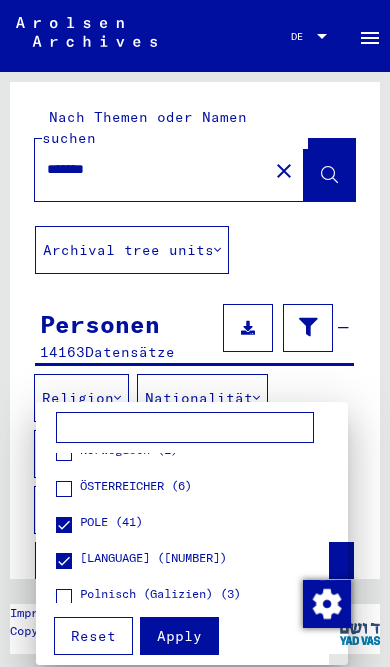 click on "Apply" at bounding box center (179, 636) 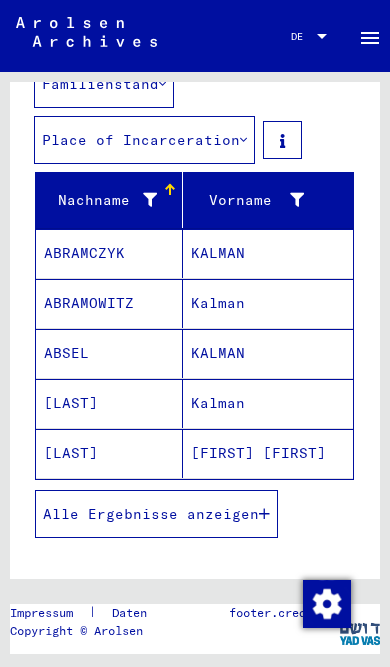 scroll, scrollTop: 400, scrollLeft: 0, axis: vertical 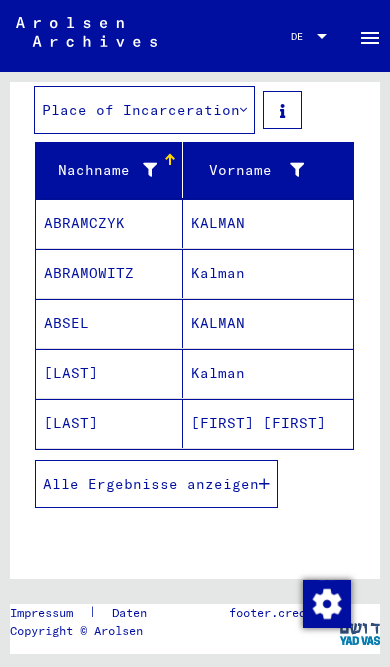click on "Alle Ergebnisse anzeigen" at bounding box center (151, 484) 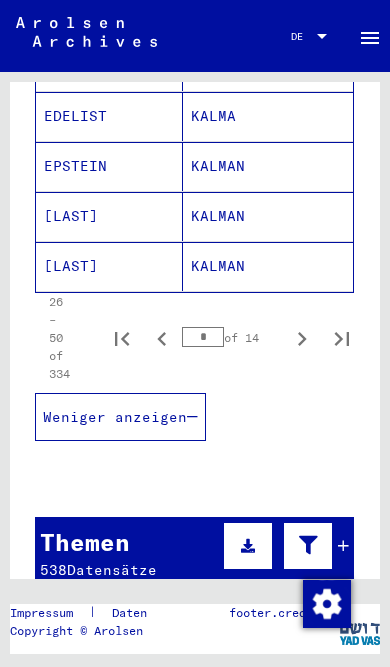 scroll, scrollTop: 1548, scrollLeft: 0, axis: vertical 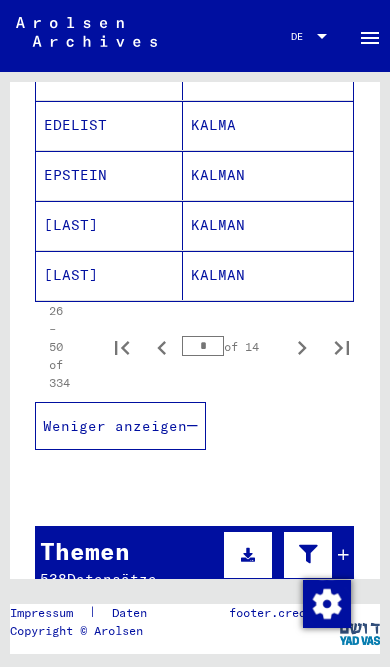 click 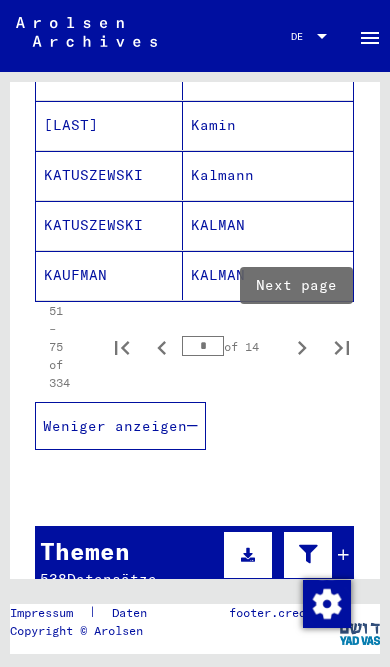 click 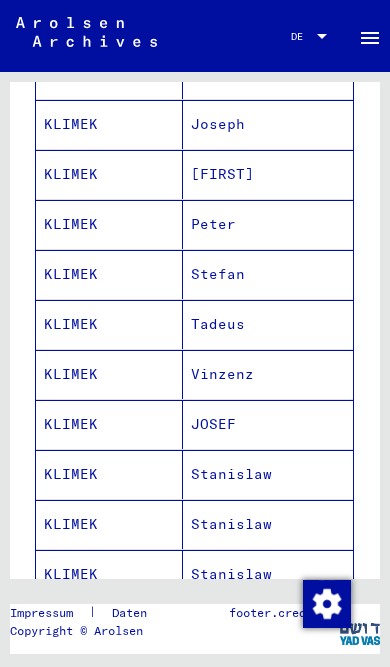 scroll, scrollTop: 998, scrollLeft: 0, axis: vertical 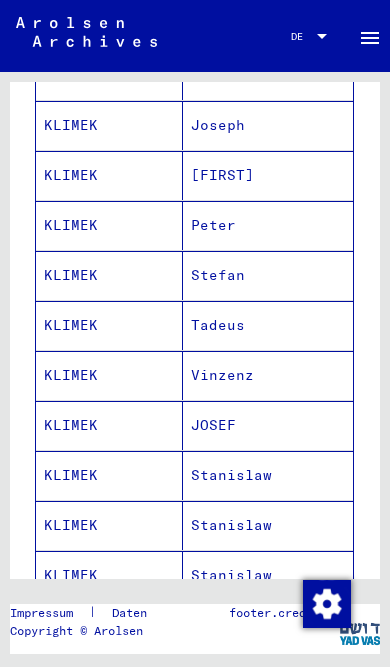 click on "JOSEF" at bounding box center (268, 475) 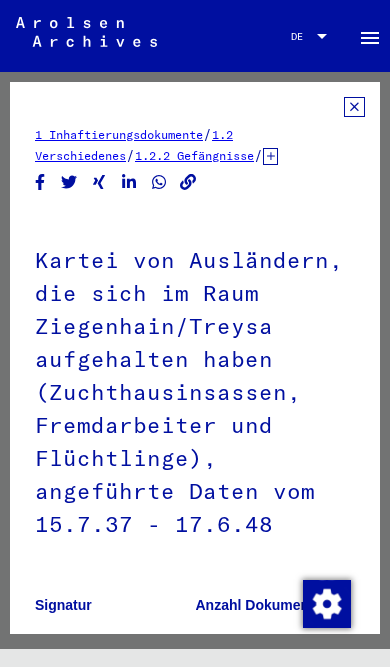 scroll, scrollTop: 0, scrollLeft: 0, axis: both 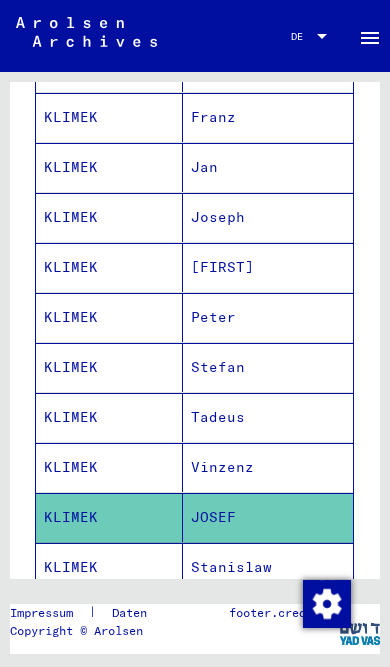 click on "Jan" at bounding box center (268, 217) 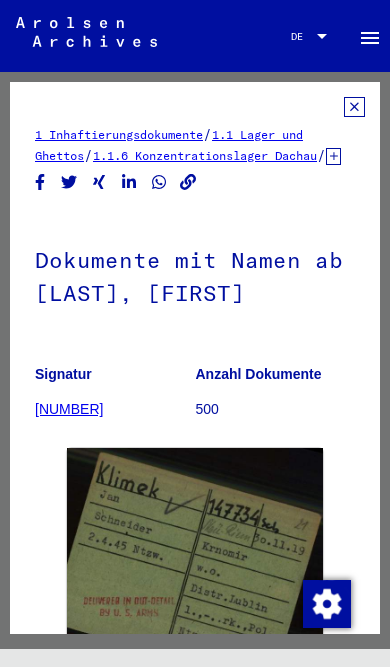 scroll, scrollTop: 0, scrollLeft: 0, axis: both 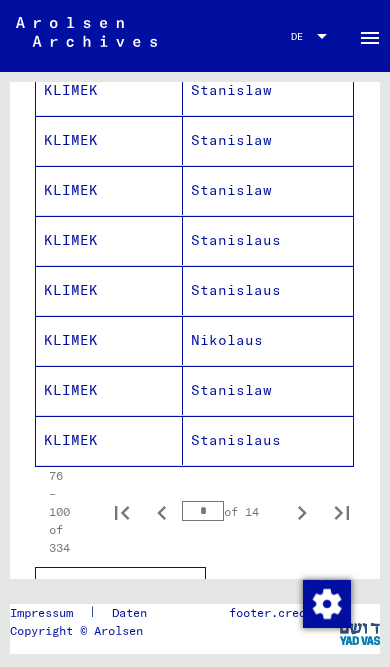 click on "Stanislaw" at bounding box center (268, 440) 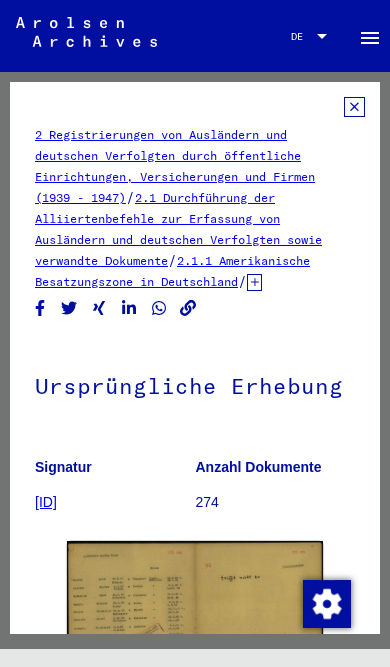 scroll, scrollTop: 0, scrollLeft: 0, axis: both 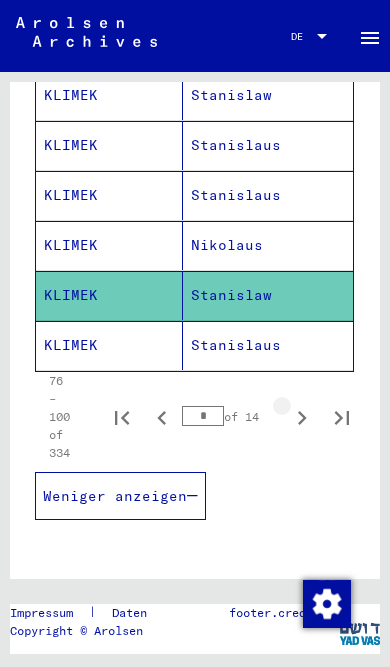 click 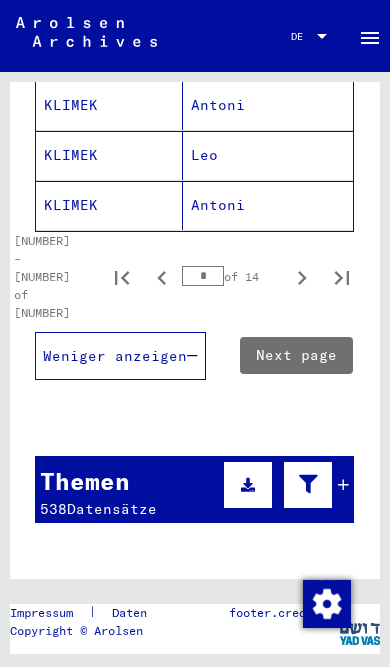 scroll, scrollTop: 1621, scrollLeft: 0, axis: vertical 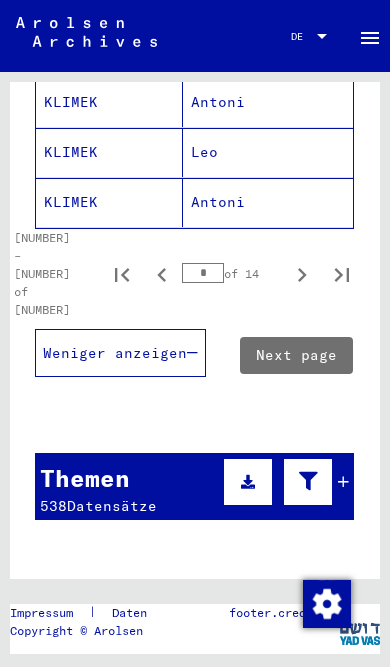 click 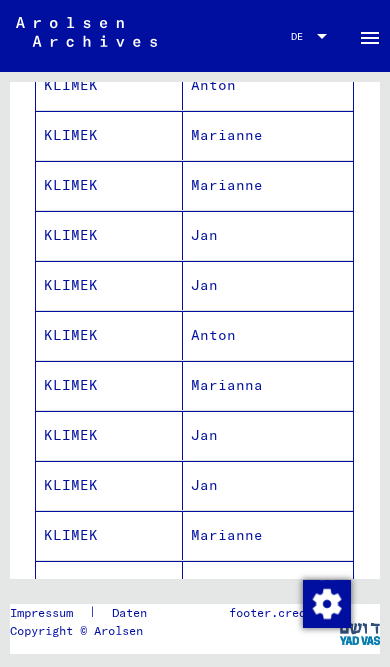 scroll, scrollTop: 1136, scrollLeft: 0, axis: vertical 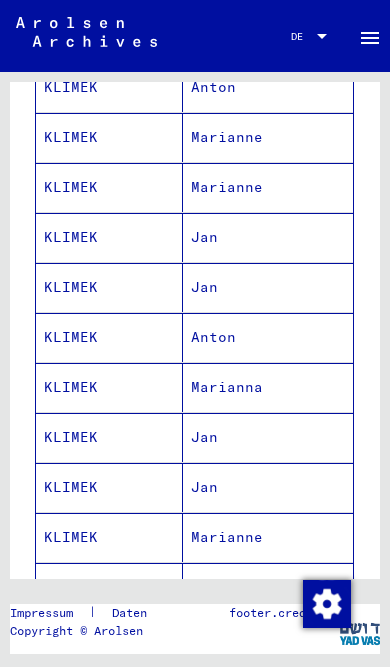 click on "KLIMEK" at bounding box center (109, 487) 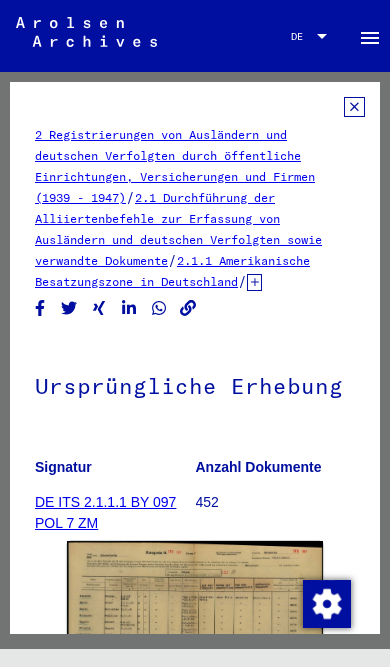 scroll, scrollTop: 0, scrollLeft: 0, axis: both 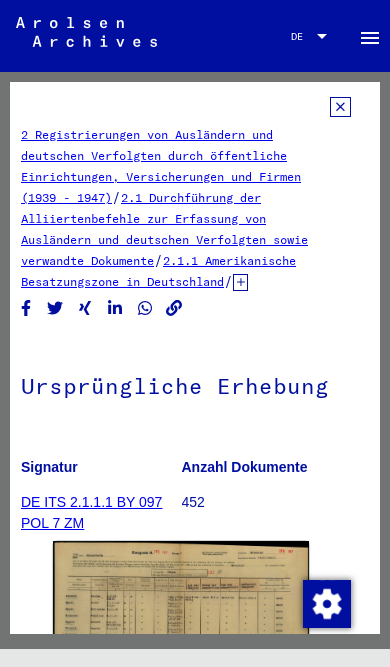click 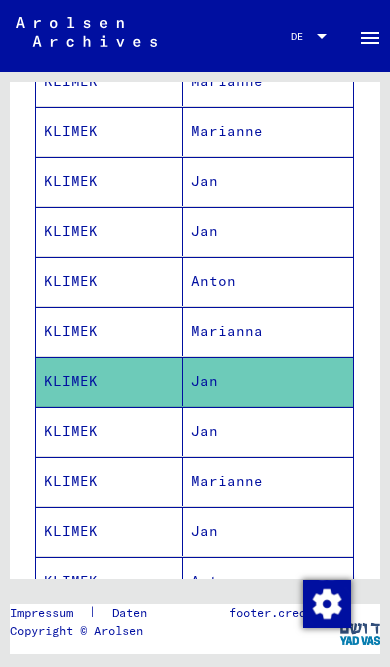 scroll, scrollTop: 1196, scrollLeft: 0, axis: vertical 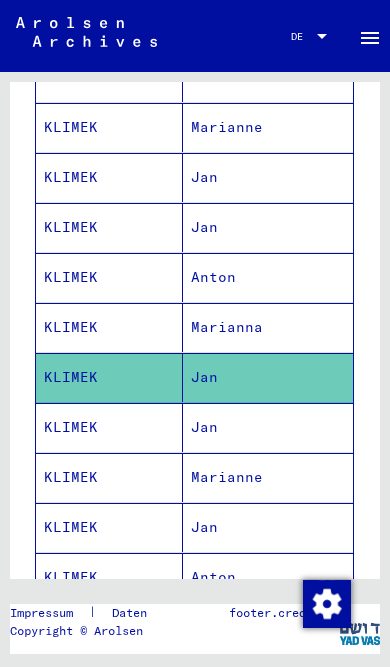 click on "Jan" at bounding box center (268, 477) 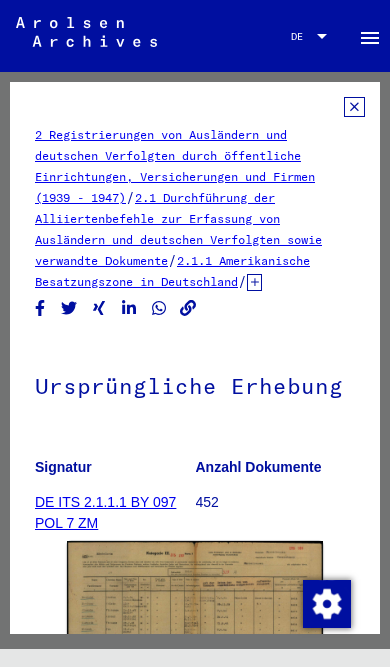 scroll, scrollTop: 0, scrollLeft: 0, axis: both 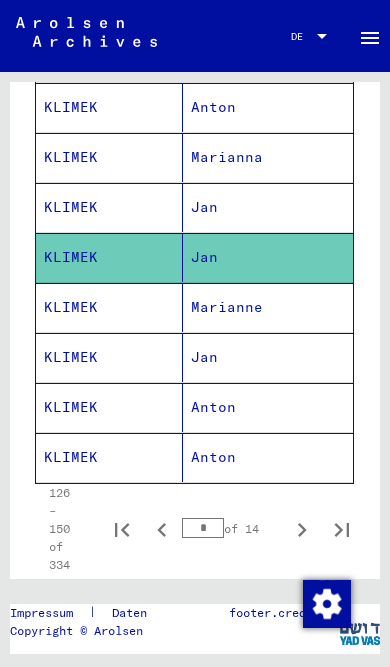 click on "Jan" at bounding box center (268, 407) 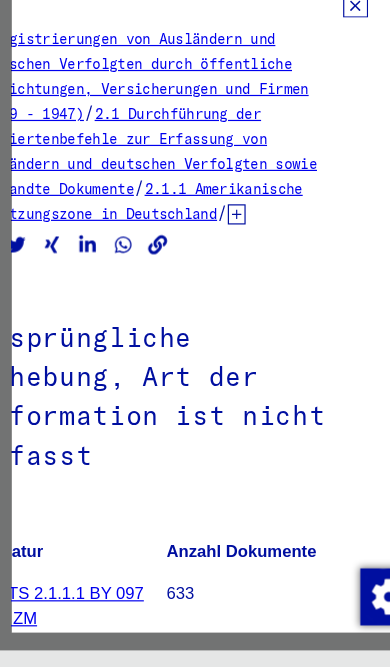 click 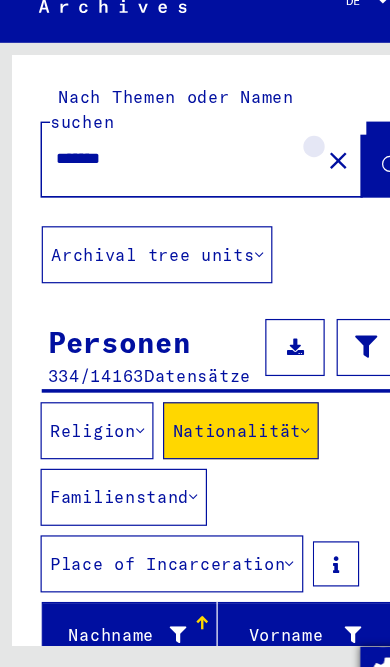 click on "close" 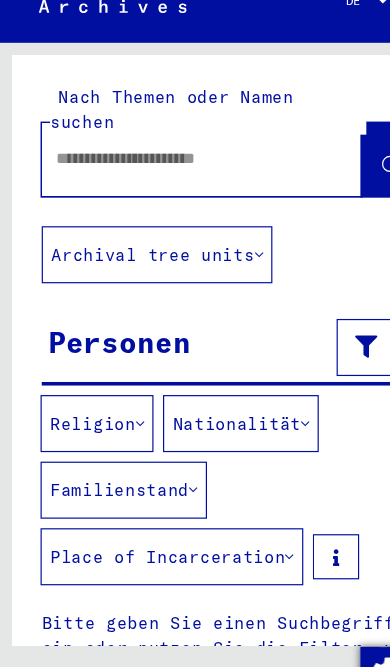 click at bounding box center [151, 169] 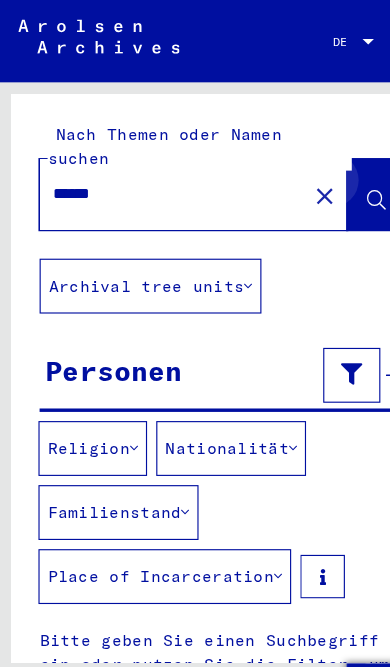 type on "*****" 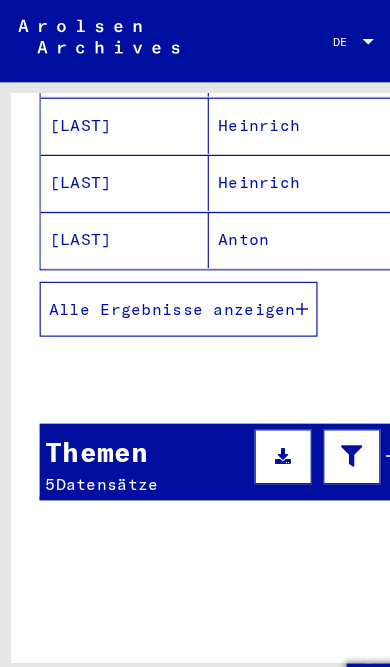 scroll, scrollTop: 620, scrollLeft: 0, axis: vertical 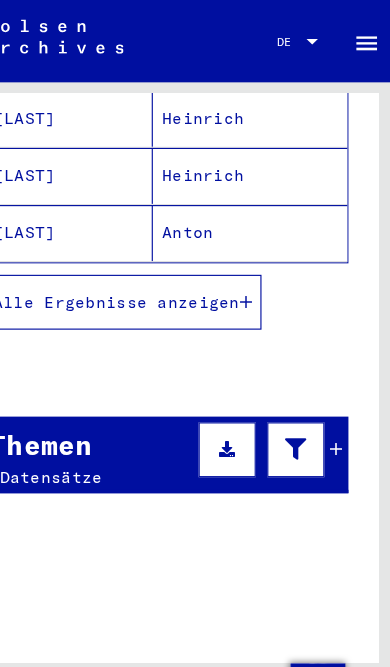 click on "Alle Ergebnisse anzeigen" at bounding box center [151, 264] 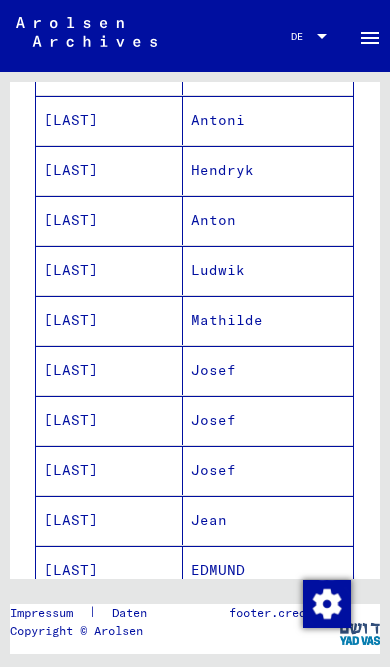 scroll, scrollTop: 745, scrollLeft: 0, axis: vertical 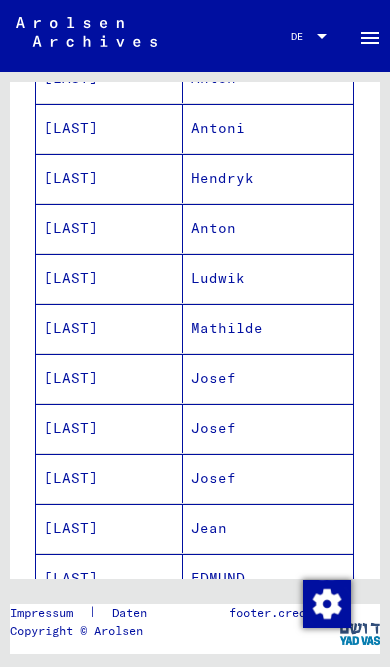 click on "Josef" at bounding box center [268, 428] 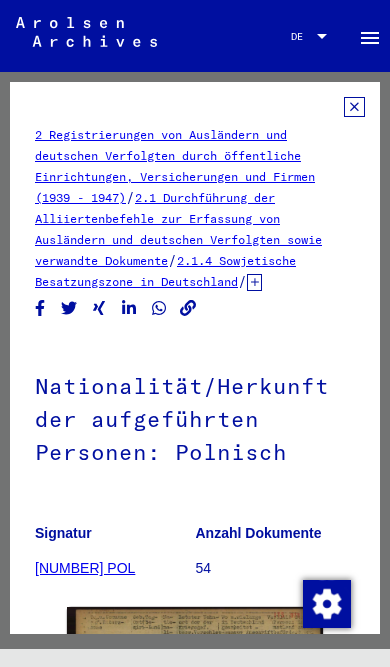 scroll, scrollTop: 0, scrollLeft: 0, axis: both 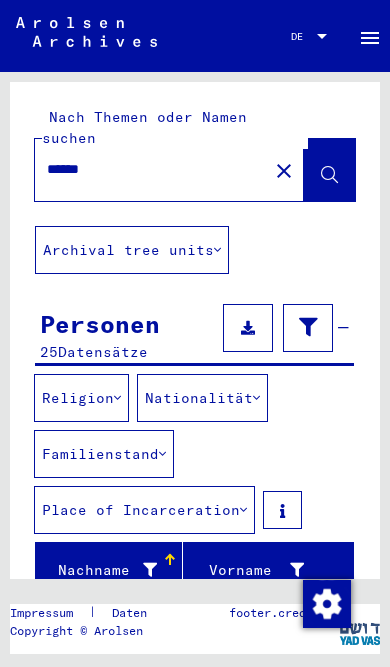 click on "close" 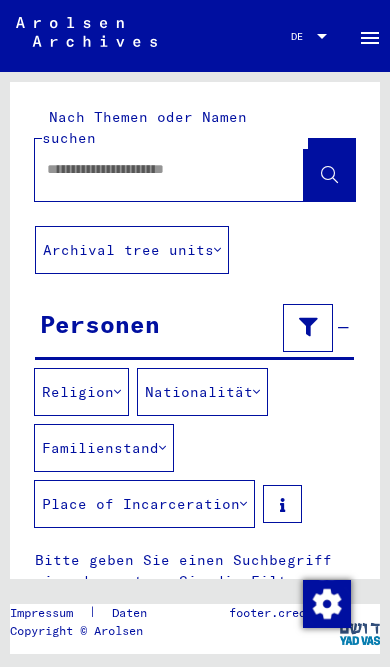 click at bounding box center [151, 169] 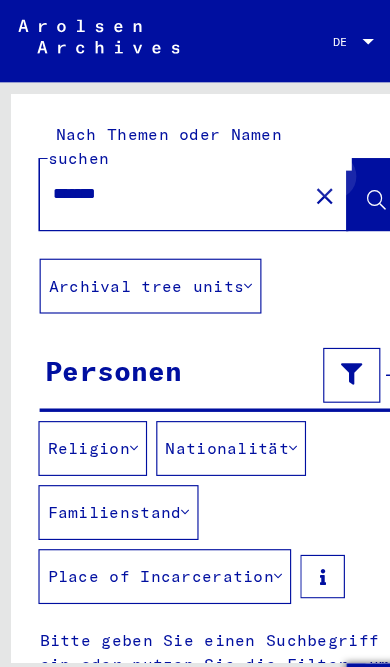 type on "******" 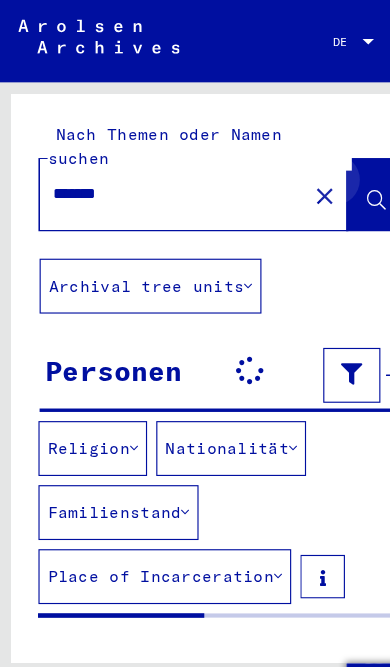 click 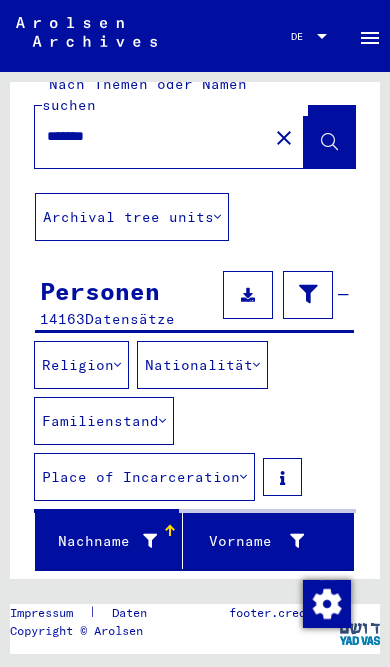 scroll, scrollTop: 41, scrollLeft: 0, axis: vertical 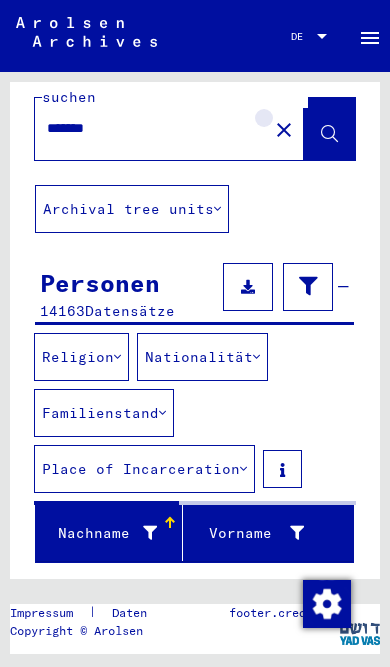 click on "close" 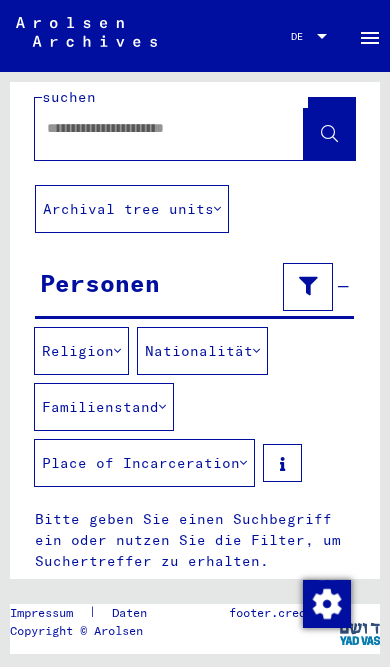 click at bounding box center (151, 128) 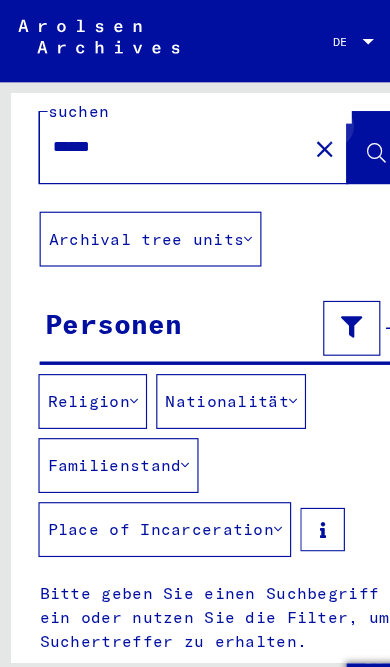 type on "*****" 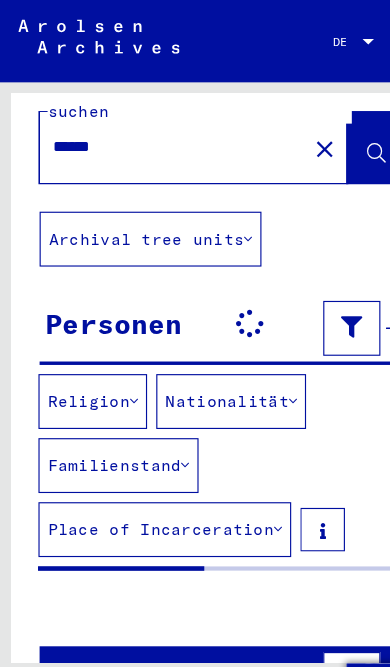 scroll, scrollTop: 0, scrollLeft: 0, axis: both 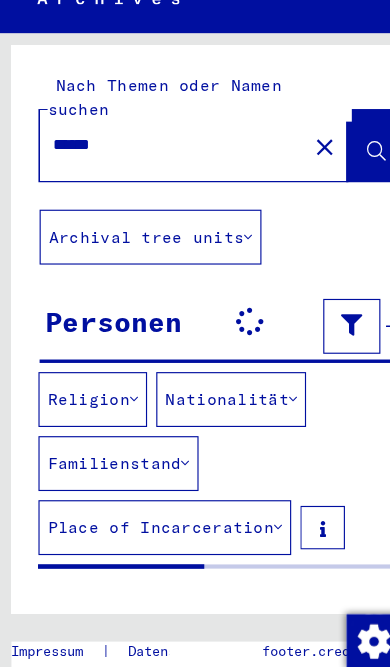 click at bounding box center [256, 392] 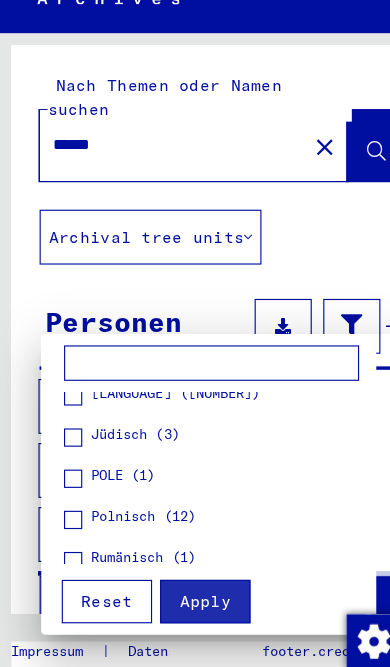 scroll, scrollTop: 156, scrollLeft: 0, axis: vertical 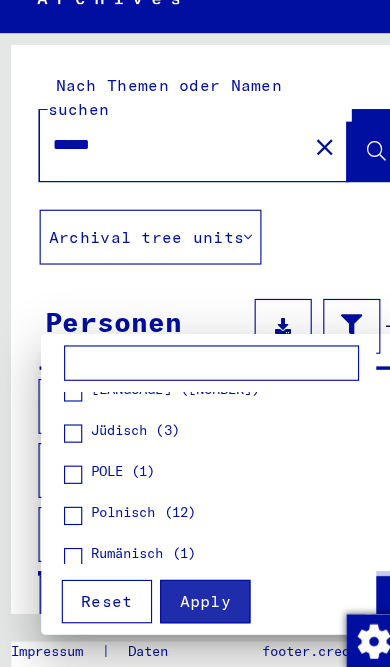 click at bounding box center [64, 458] 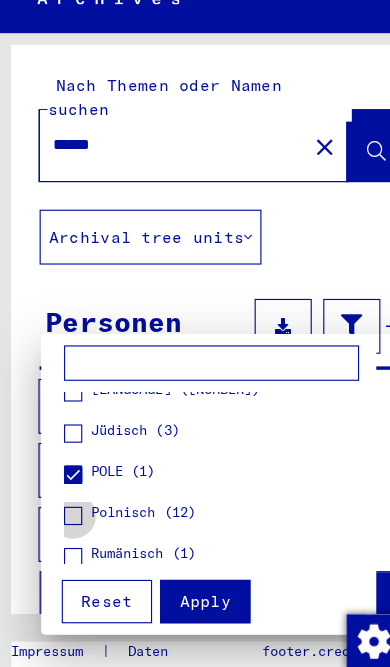 click on "Polnisch (12)" at bounding box center [113, 492] 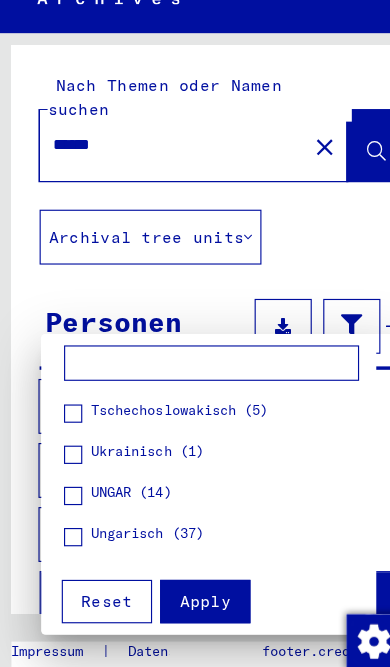 scroll, scrollTop: 389, scrollLeft: 0, axis: vertical 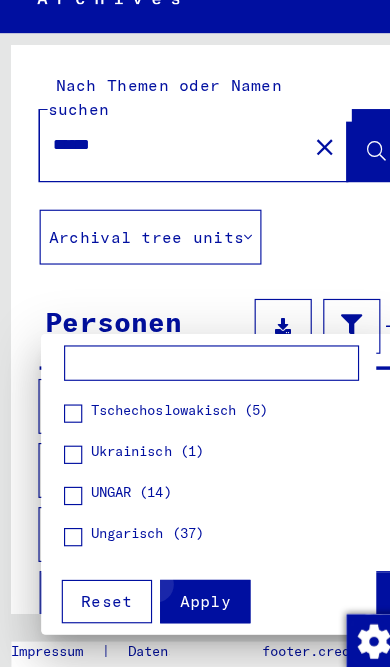 click on "Apply" at bounding box center (179, 569) 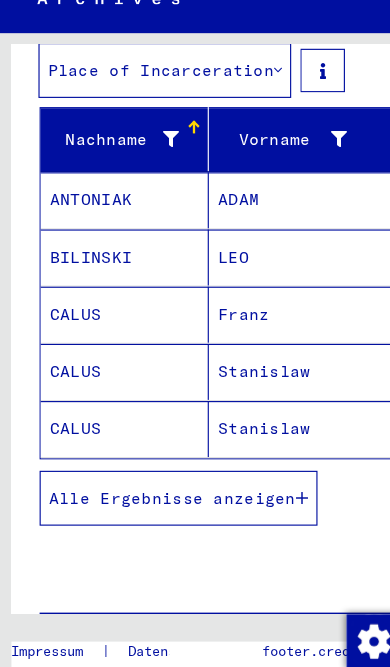 scroll, scrollTop: 374, scrollLeft: 0, axis: vertical 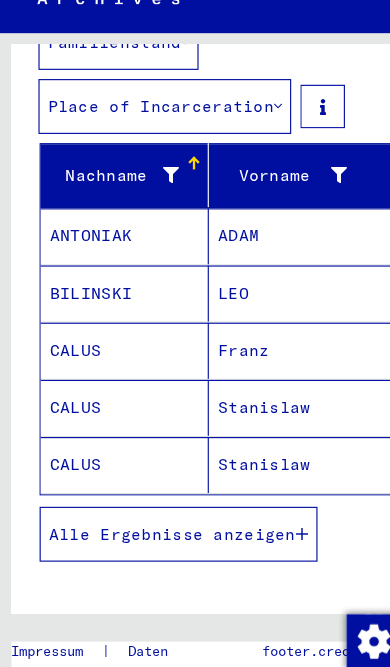 click on "Alle Ergebnisse anzeigen" at bounding box center [151, 510] 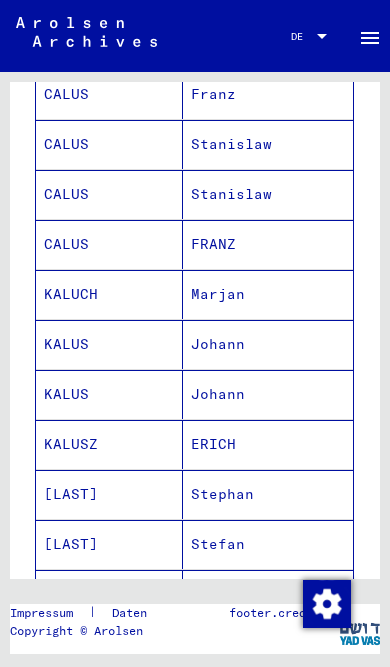 scroll, scrollTop: 620, scrollLeft: 0, axis: vertical 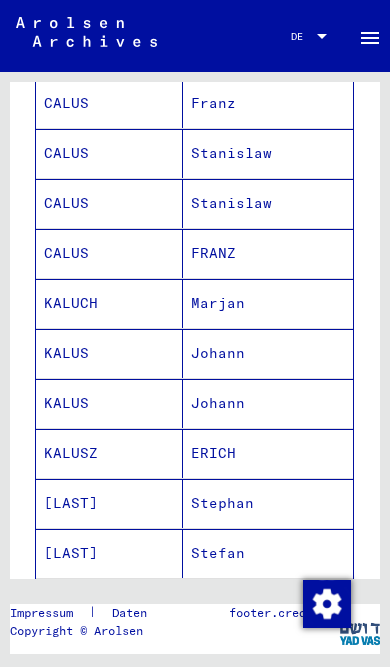 click on "Johann" at bounding box center [268, 403] 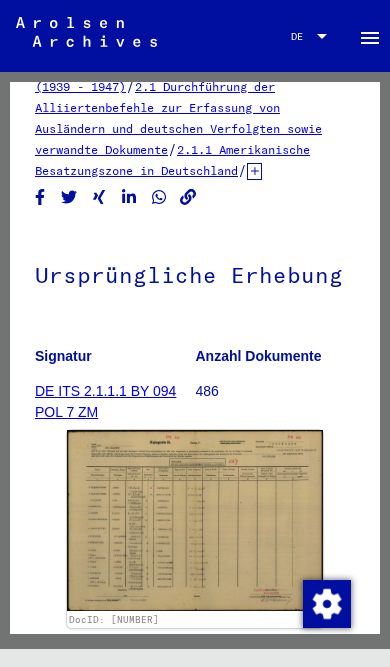 scroll, scrollTop: 130, scrollLeft: 0, axis: vertical 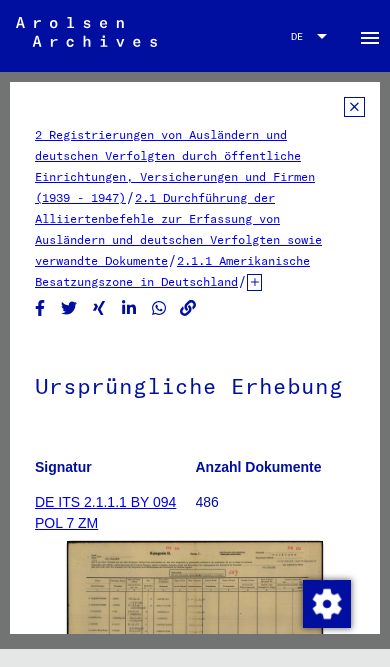 click 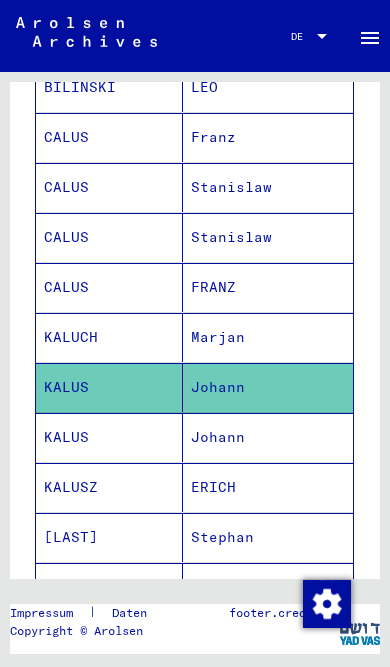 scroll, scrollTop: 588, scrollLeft: 0, axis: vertical 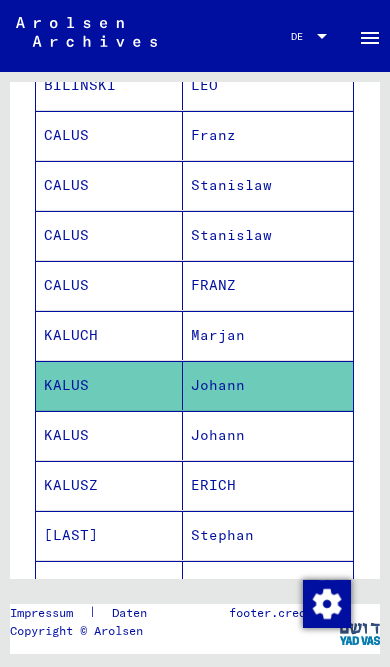 click on "Marjan" at bounding box center [268, 385] 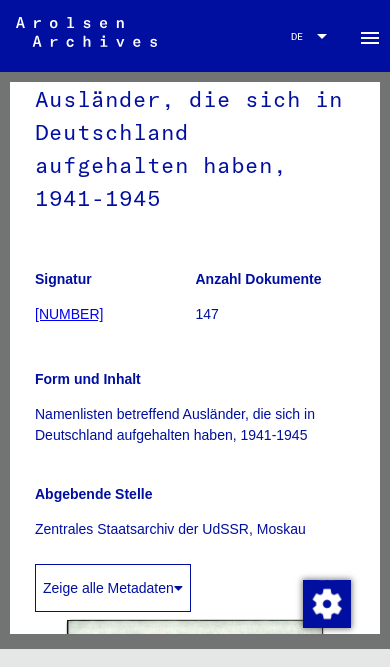 scroll, scrollTop: 366, scrollLeft: -8, axis: both 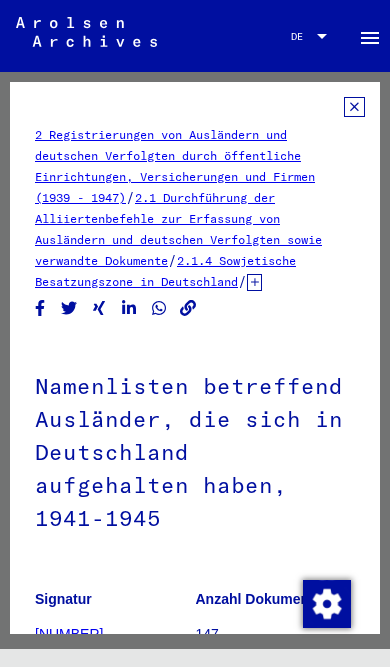 click 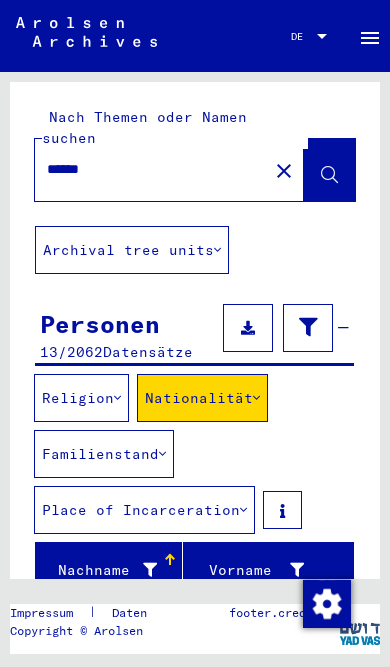 click on "close" 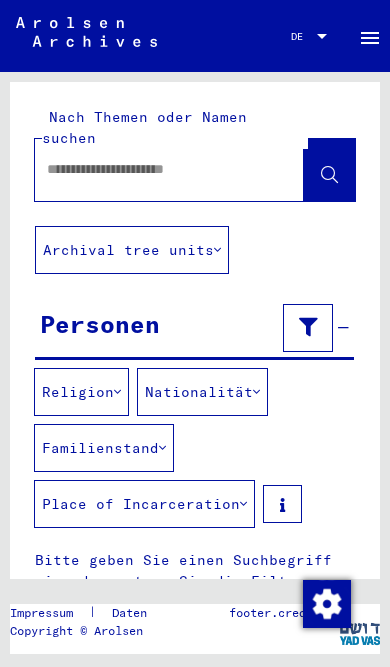 click at bounding box center [151, 169] 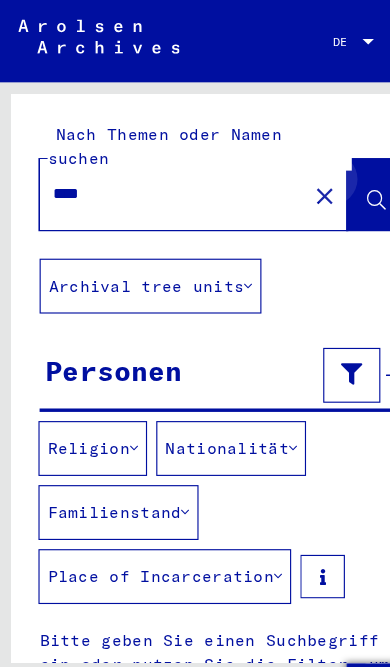 type on "****" 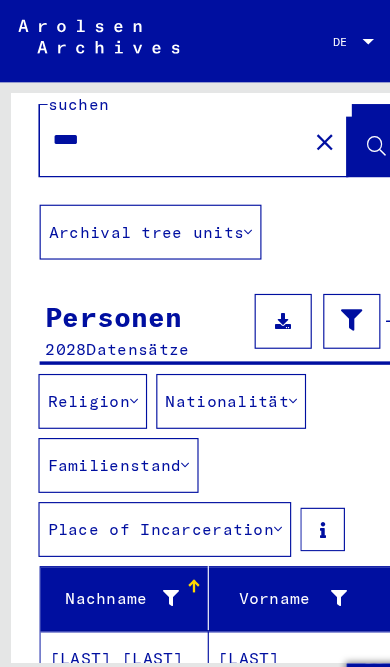 scroll, scrollTop: 42, scrollLeft: 0, axis: vertical 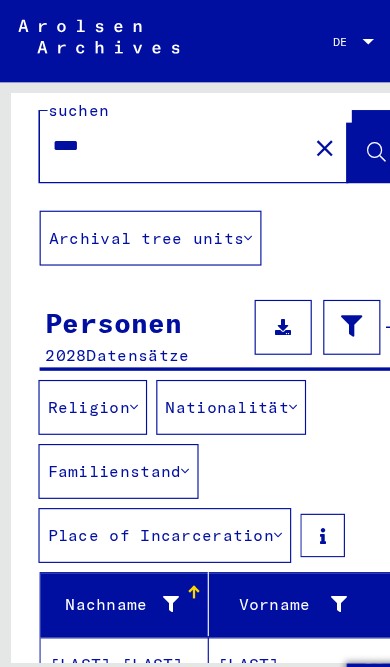 click on "Nationalität" at bounding box center (202, 356) 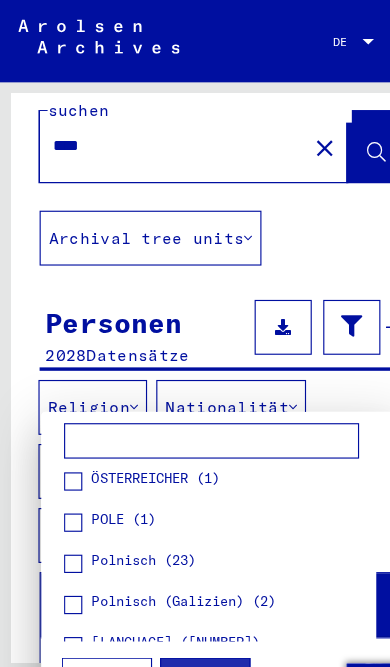 scroll, scrollTop: 329, scrollLeft: 0, axis: vertical 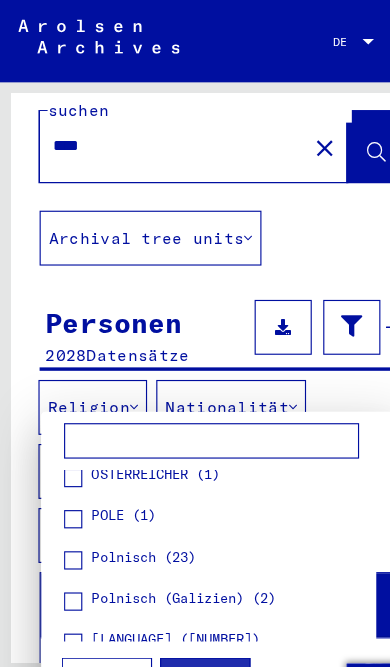 click on "POLE (1)" at bounding box center (96, 452) 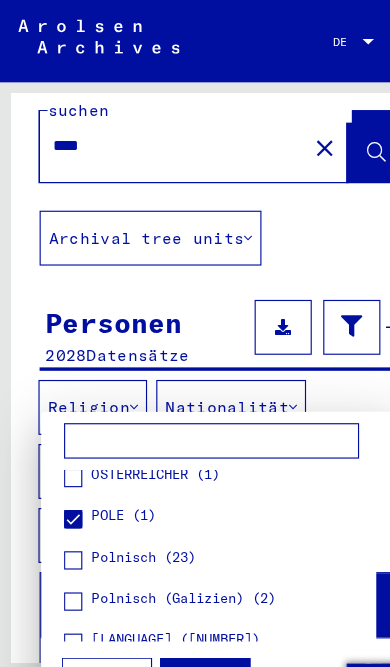 click on "Polnisch (23)" at bounding box center (113, 488) 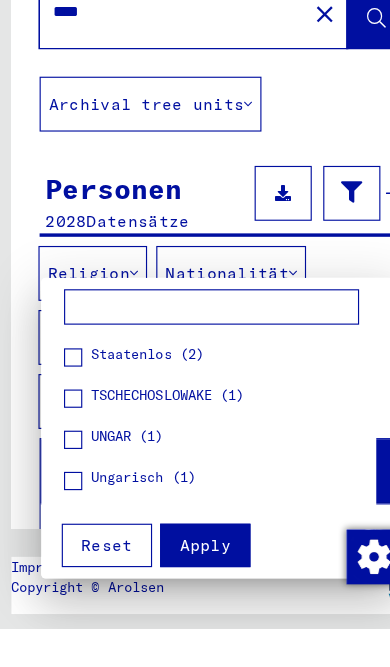scroll, scrollTop: 569, scrollLeft: 0, axis: vertical 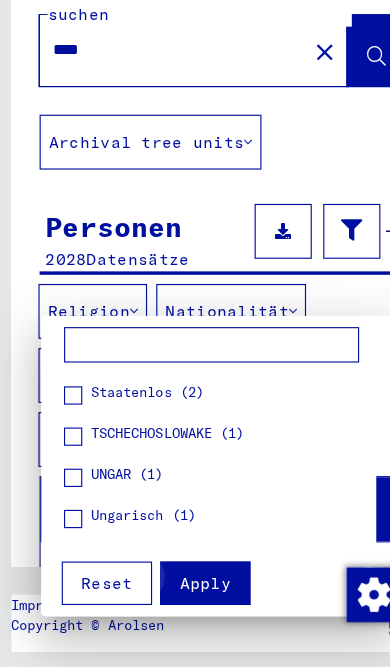 click on "Apply" at bounding box center (179, 594) 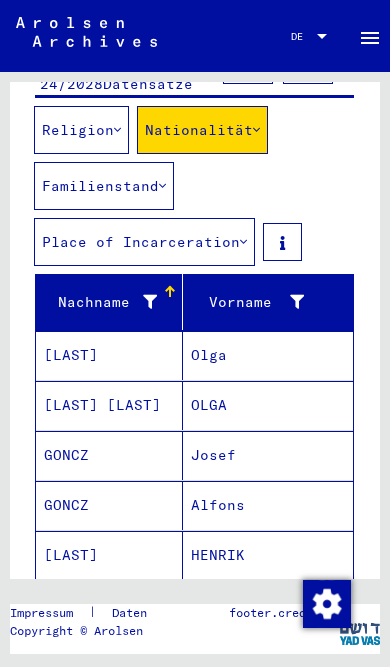 scroll, scrollTop: 272, scrollLeft: 0, axis: vertical 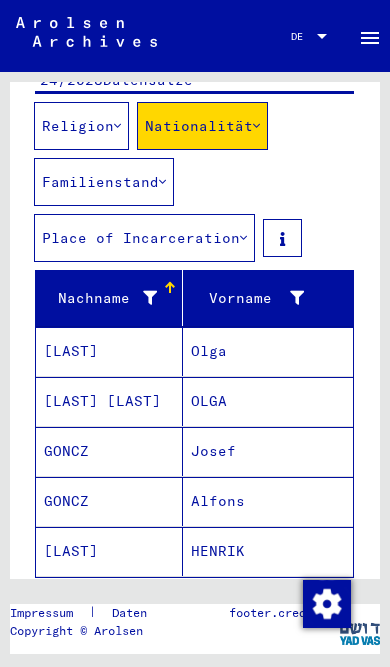 click on "Alle Ergebnisse anzeigen" at bounding box center [156, 612] 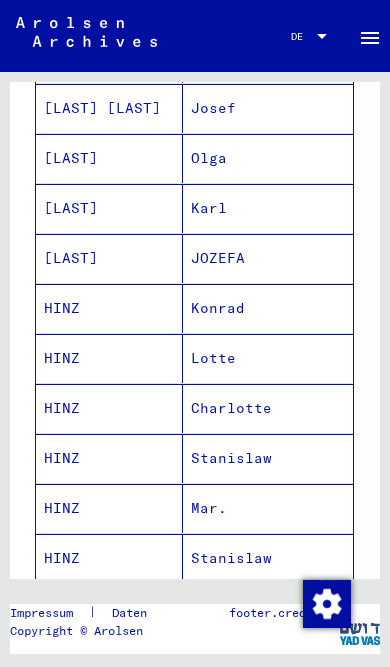scroll, scrollTop: 767, scrollLeft: 0, axis: vertical 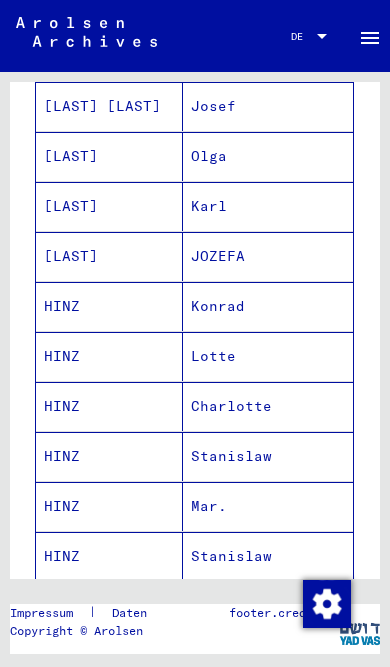 click on "Stanislaw" at bounding box center (268, 506) 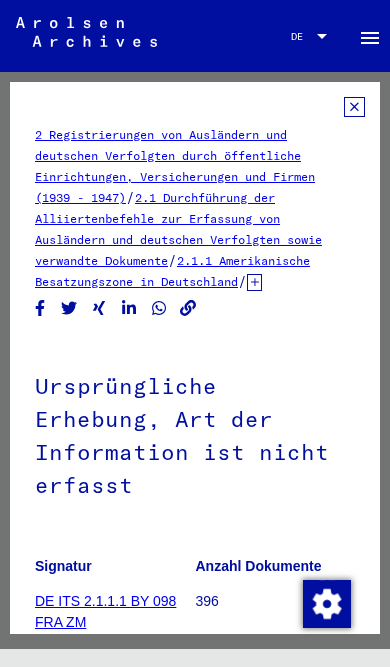 scroll, scrollTop: 0, scrollLeft: 0, axis: both 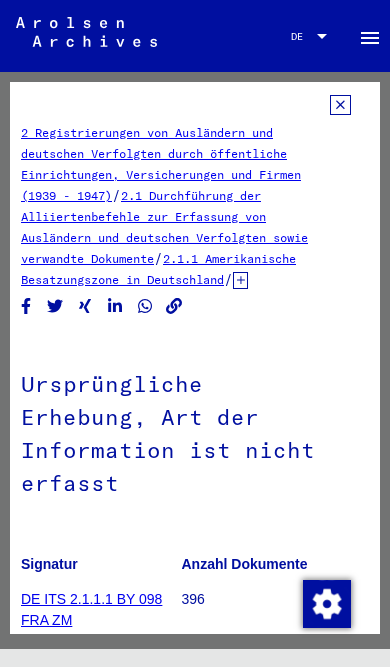 click 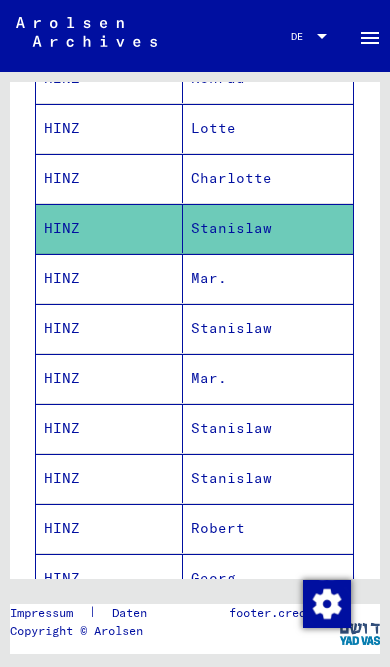 scroll, scrollTop: 996, scrollLeft: 0, axis: vertical 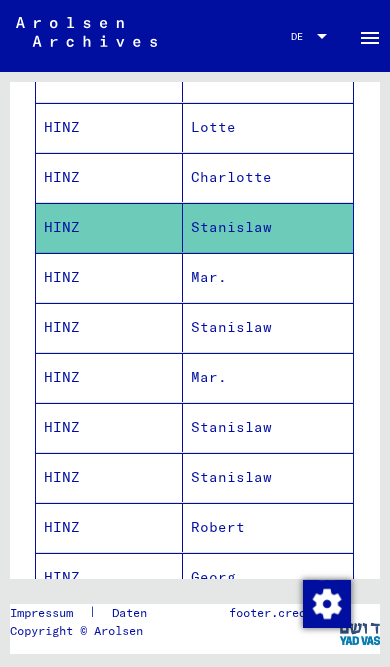 click on "Stanislaw" at bounding box center (268, 377) 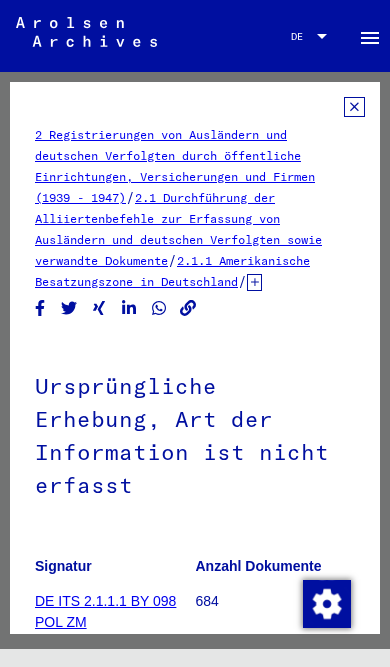 scroll, scrollTop: 0, scrollLeft: 0, axis: both 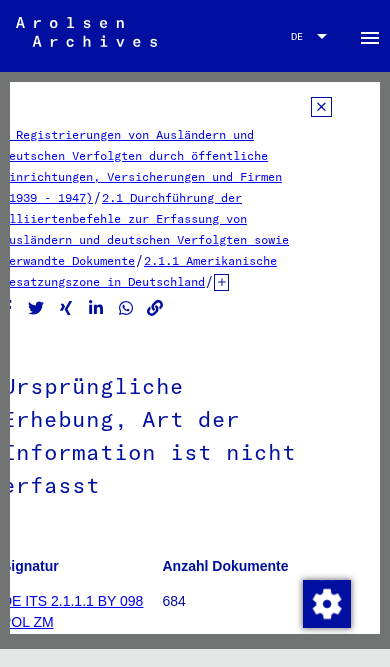 click 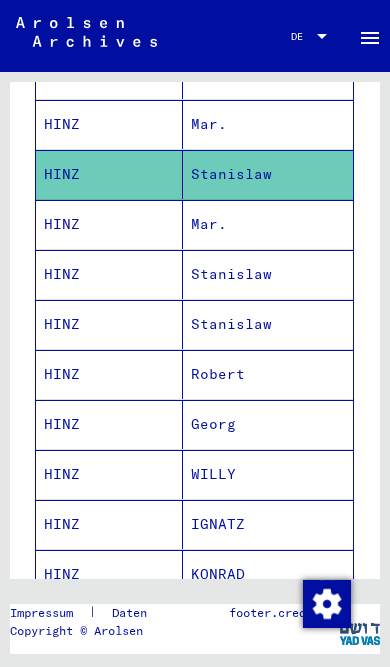 scroll, scrollTop: 1151, scrollLeft: 0, axis: vertical 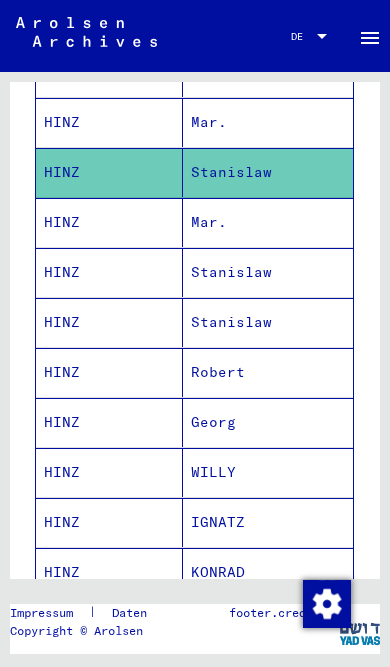 click on "Stanislaw" at bounding box center (268, 372) 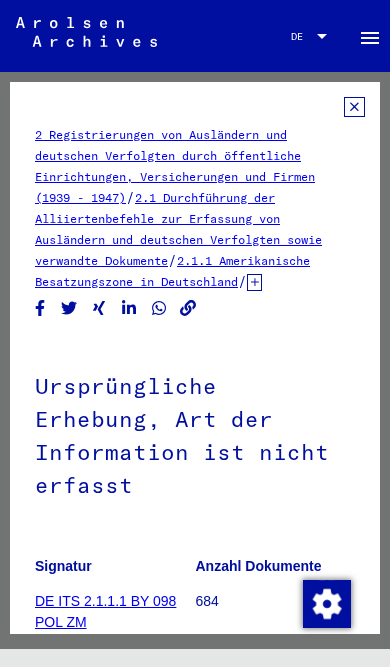 scroll, scrollTop: 0, scrollLeft: 0, axis: both 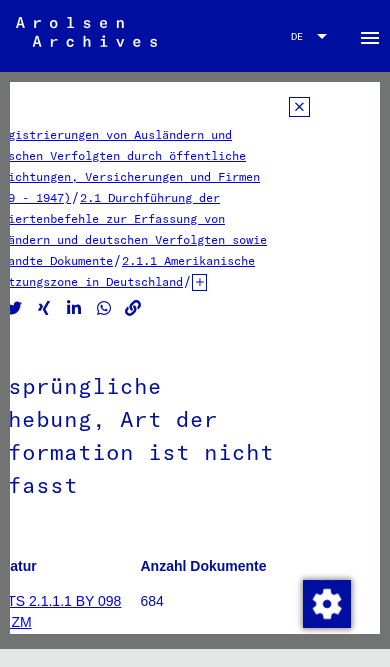 click 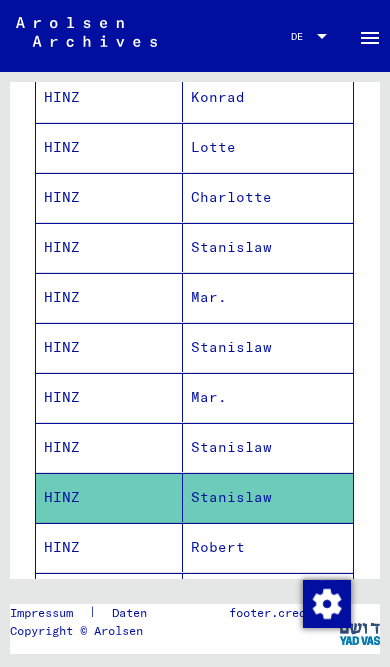 scroll, scrollTop: 1041, scrollLeft: 0, axis: vertical 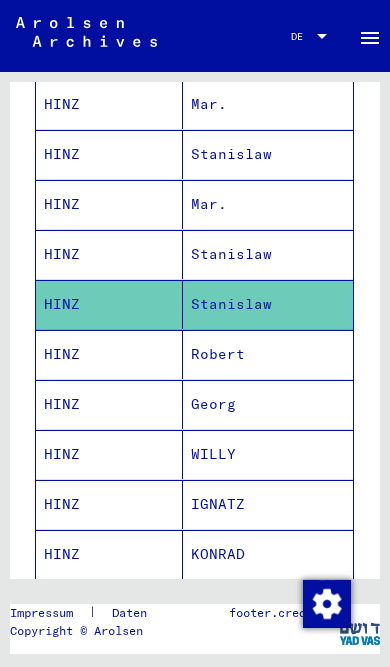 click on "Stanislaw" at bounding box center (268, 304) 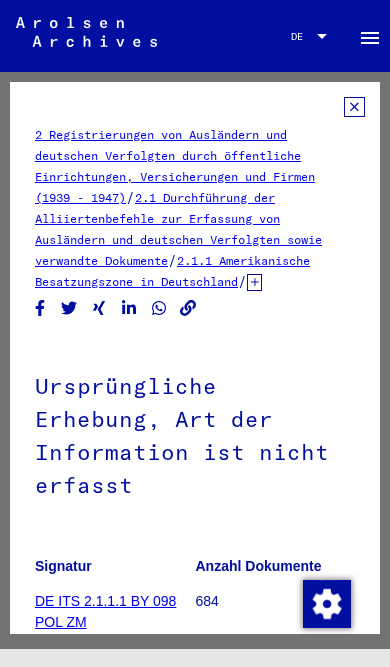 scroll, scrollTop: 0, scrollLeft: 0, axis: both 